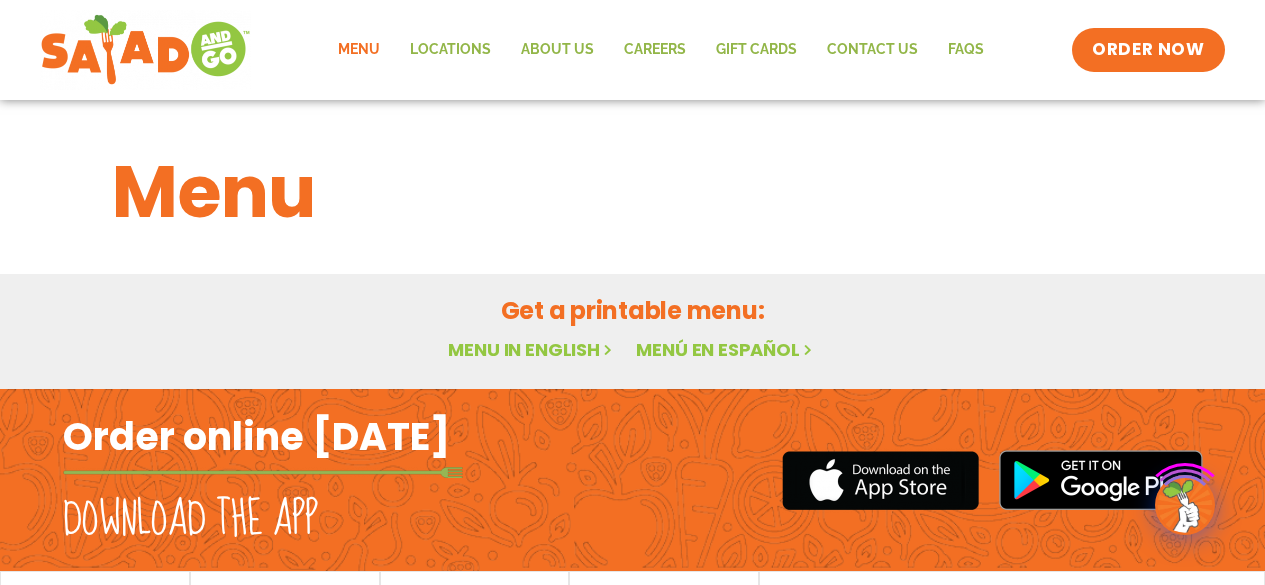 scroll, scrollTop: 0, scrollLeft: 0, axis: both 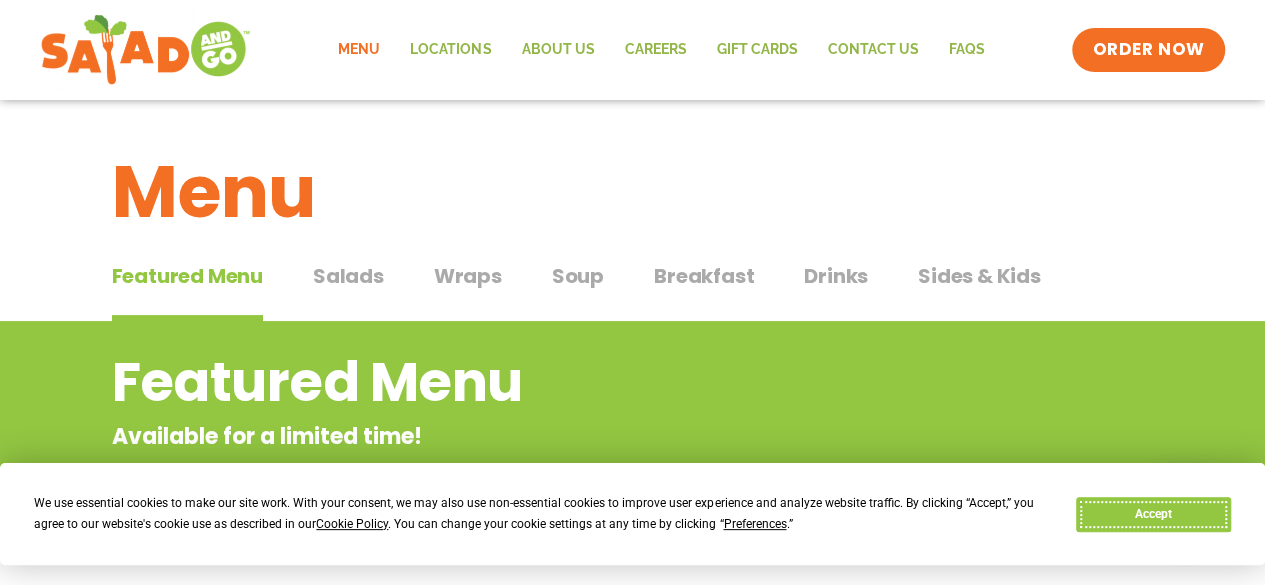 click on "Accept" at bounding box center [1153, 514] 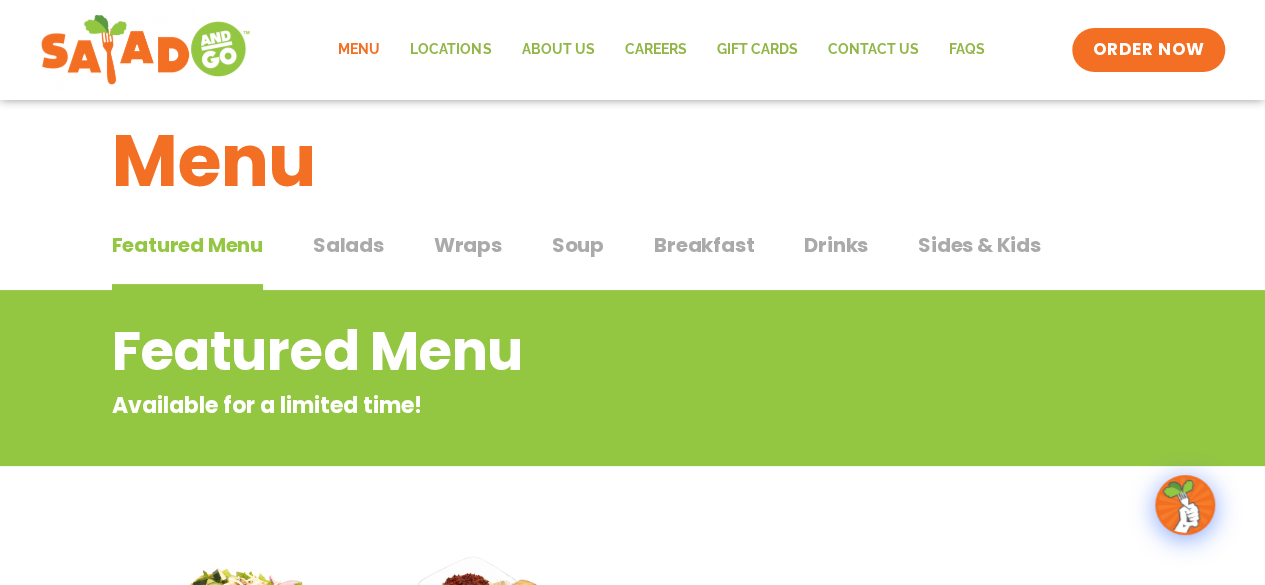scroll, scrollTop: 0, scrollLeft: 0, axis: both 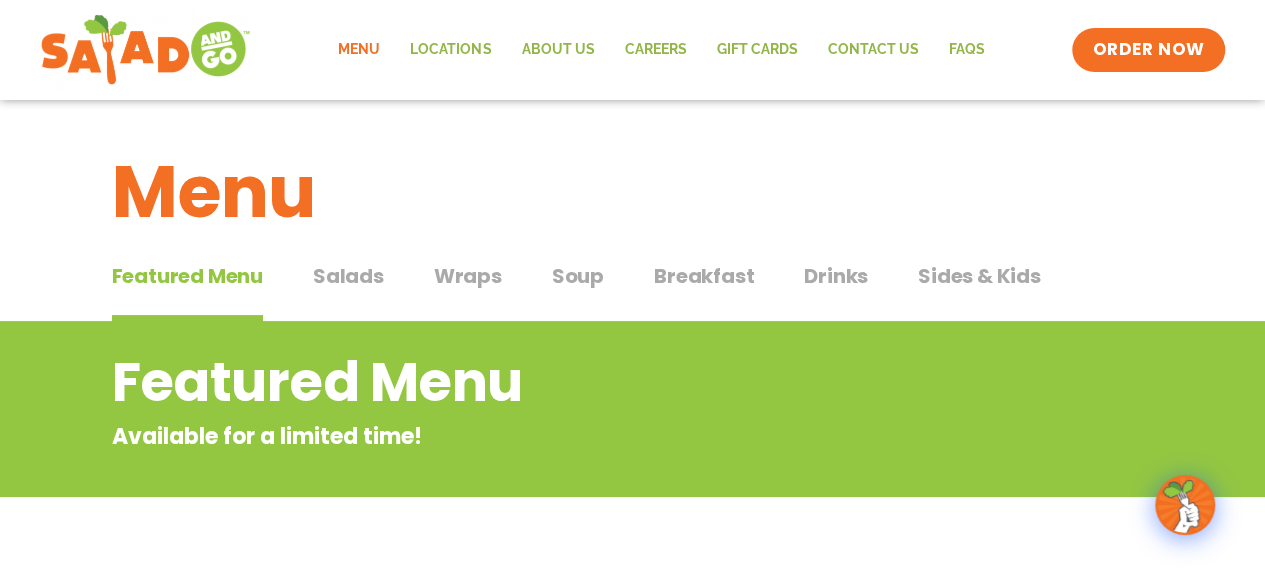 click on "Wraps" at bounding box center (468, 276) 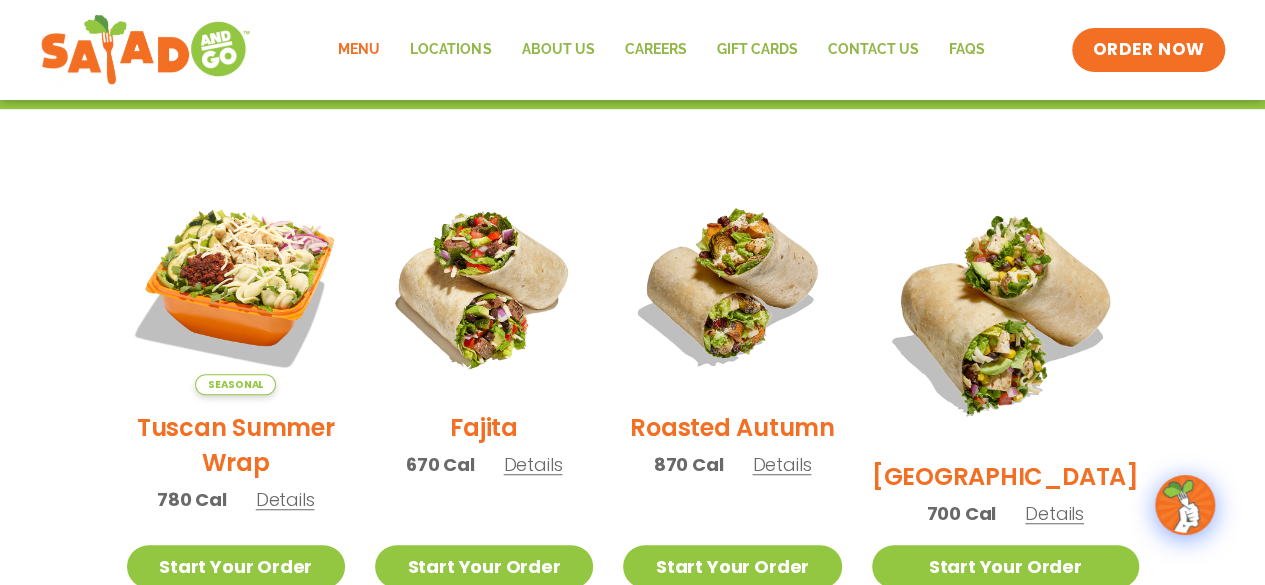 scroll, scrollTop: 90, scrollLeft: 0, axis: vertical 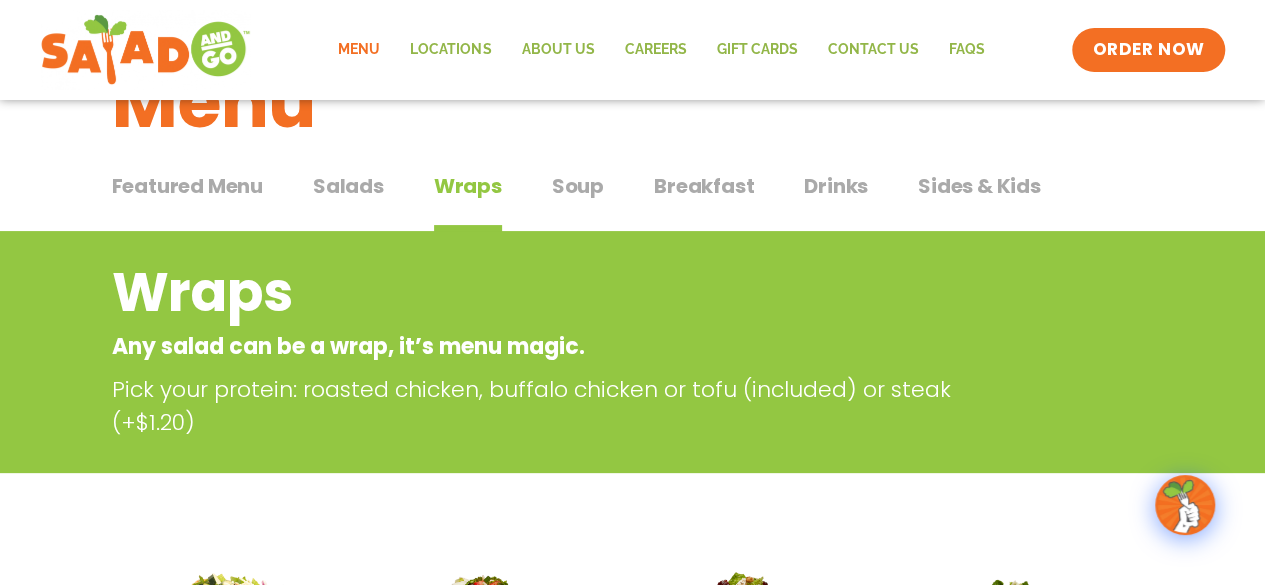 click on "Soup" at bounding box center (578, 186) 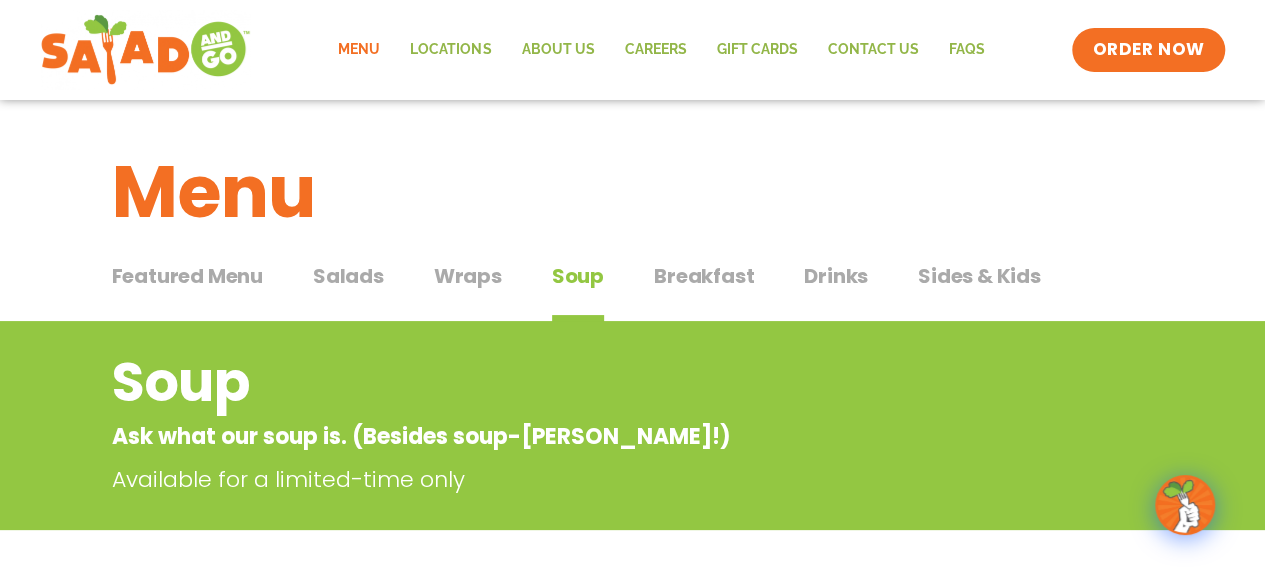 scroll, scrollTop: 0, scrollLeft: 0, axis: both 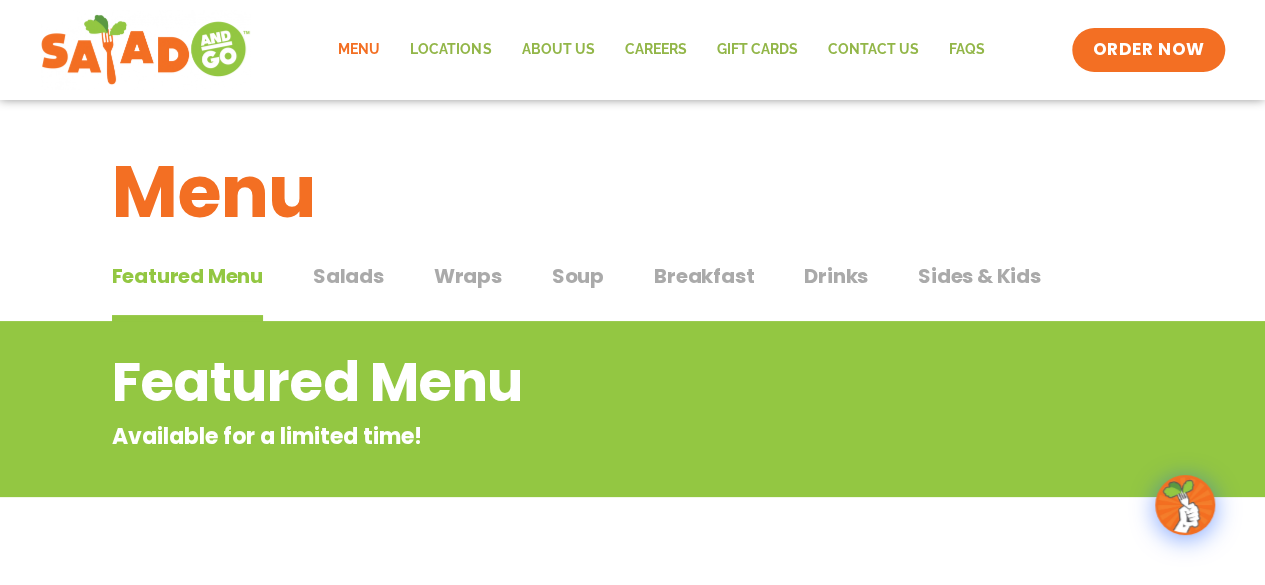 click on "Salads" at bounding box center [348, 276] 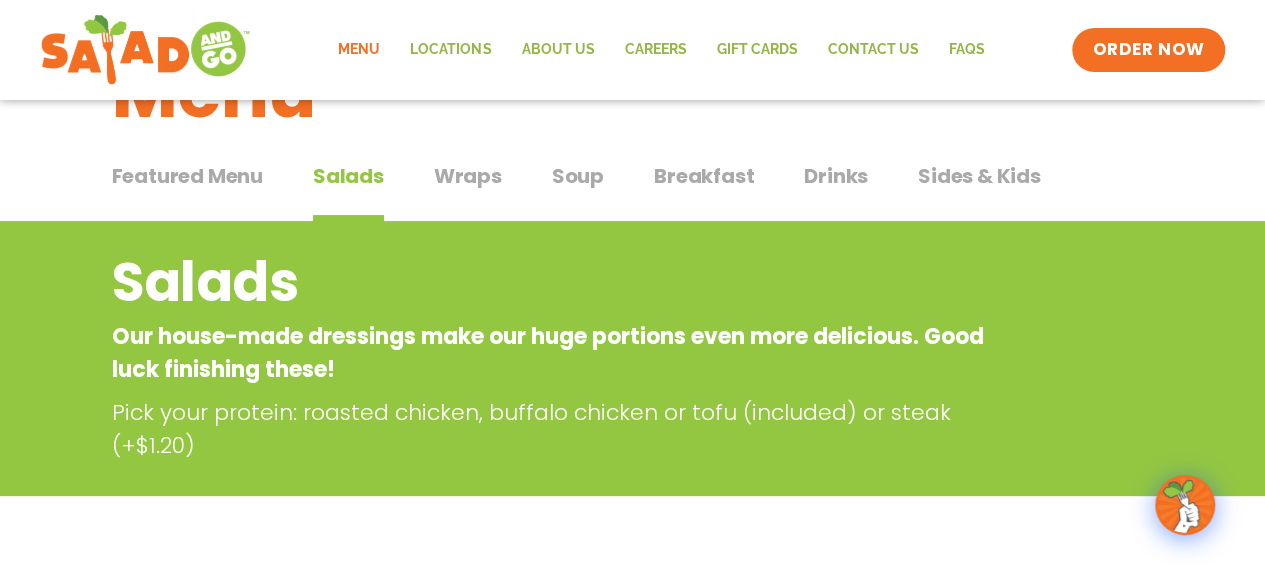 scroll, scrollTop: 0, scrollLeft: 0, axis: both 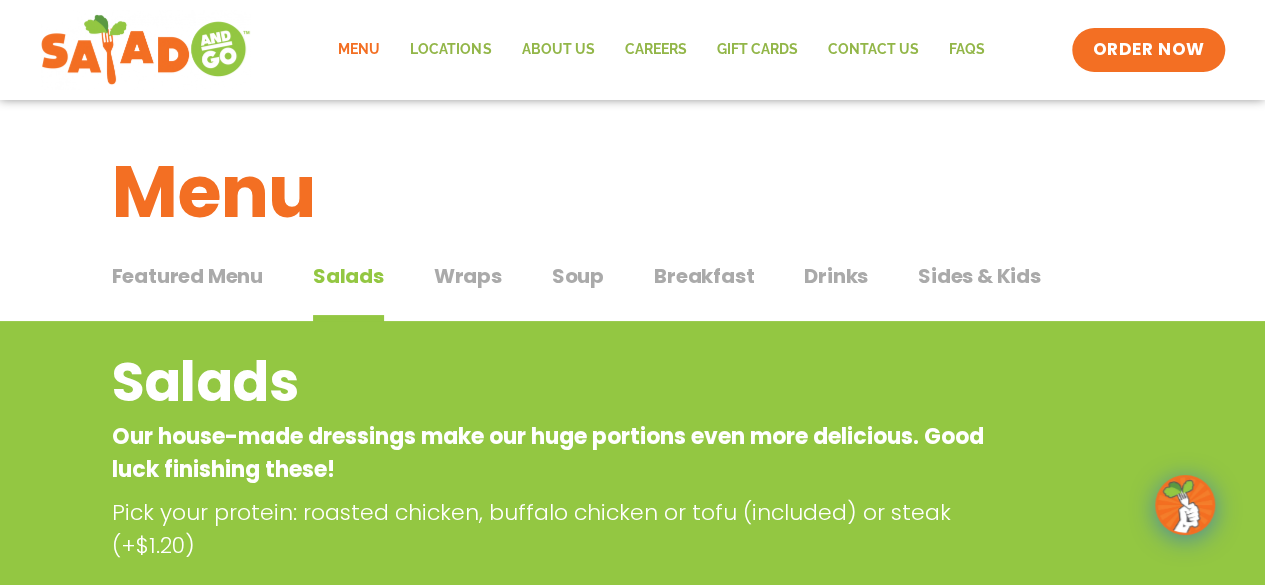 click on "Wraps" at bounding box center [468, 276] 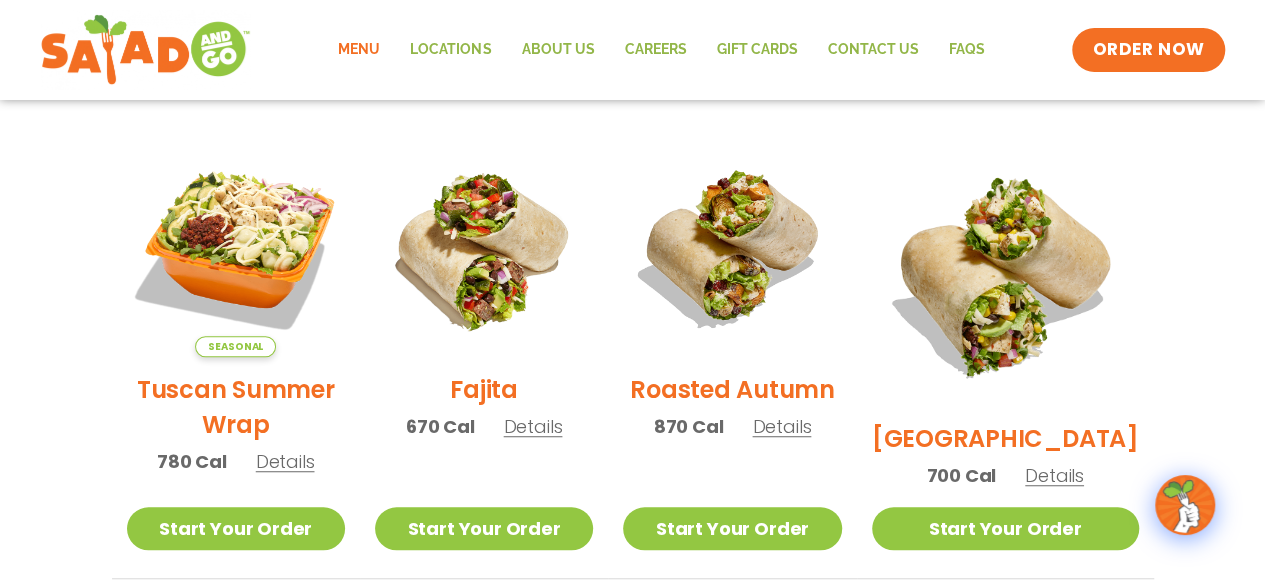 scroll, scrollTop: 500, scrollLeft: 0, axis: vertical 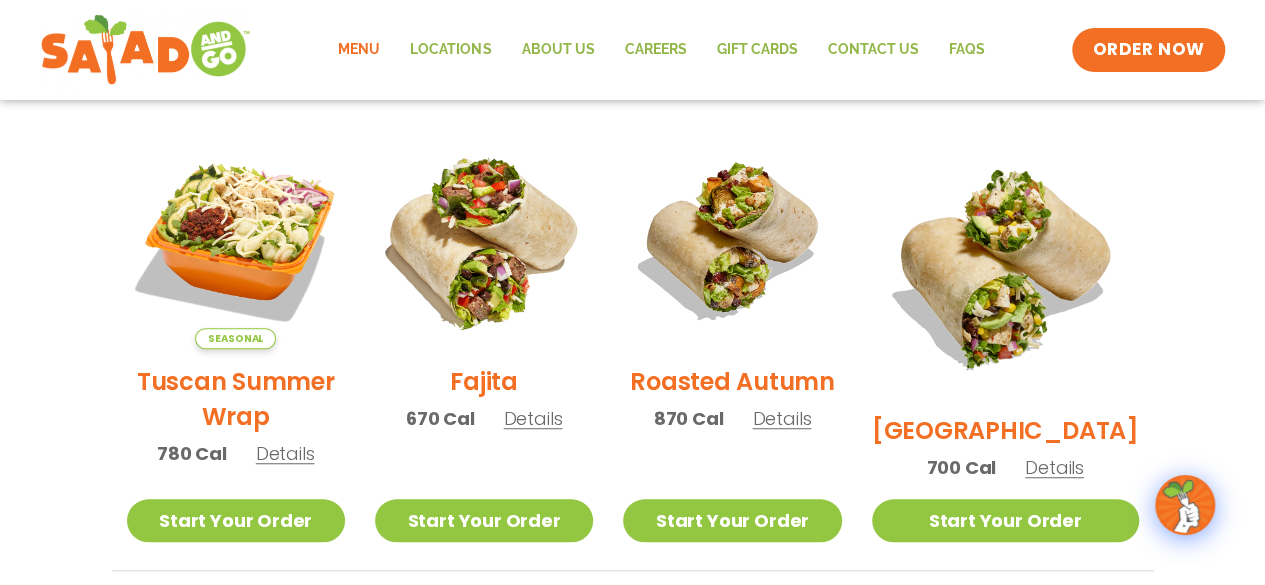 click at bounding box center [484, 240] 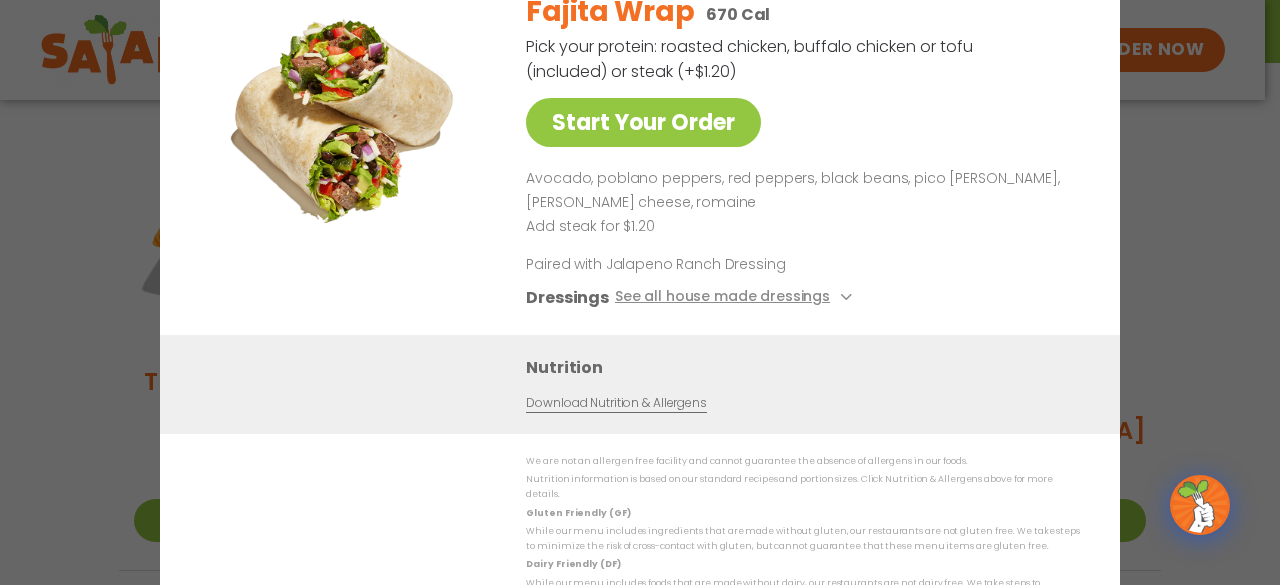 click on "Start Your Order Fajita Wrap  670 Cal  Pick your protein: roasted chicken, buffalo chicken or tofu (included) or steak (+$1.20)   Start Your Order Avocado, poblano peppers, red peppers, black beans, pico de gallo, pepper jack cheese, romaine Add steak for $1.20 Paired with Jalapeno Ranch Dressing Dressings   See all house made dressings    Balsamic Vinaigrette GF DF V   Caesar GF   BBQ Ranch GF   Creamy Blue Cheese GF   Creamy Greek GF   Jalapeño Ranch GF   Ranch GF   Thai Peanut GF DF Nutrition   Download Nutrition & Allergens We are not an allergen free facility and cannot guarantee the absence of allergens in our foods. Nutrition information is based on our standard recipes and portion sizes. Click Nutrition & Allergens above for more details. Gluten Friendly (GF) While our menu includes ingredients that are made without gluten, our restaurants are not gluten free. We take steps to minimize the risk of cross-contact with gluten, but cannot guarantee that these menu items are gluten free." at bounding box center [640, 292] 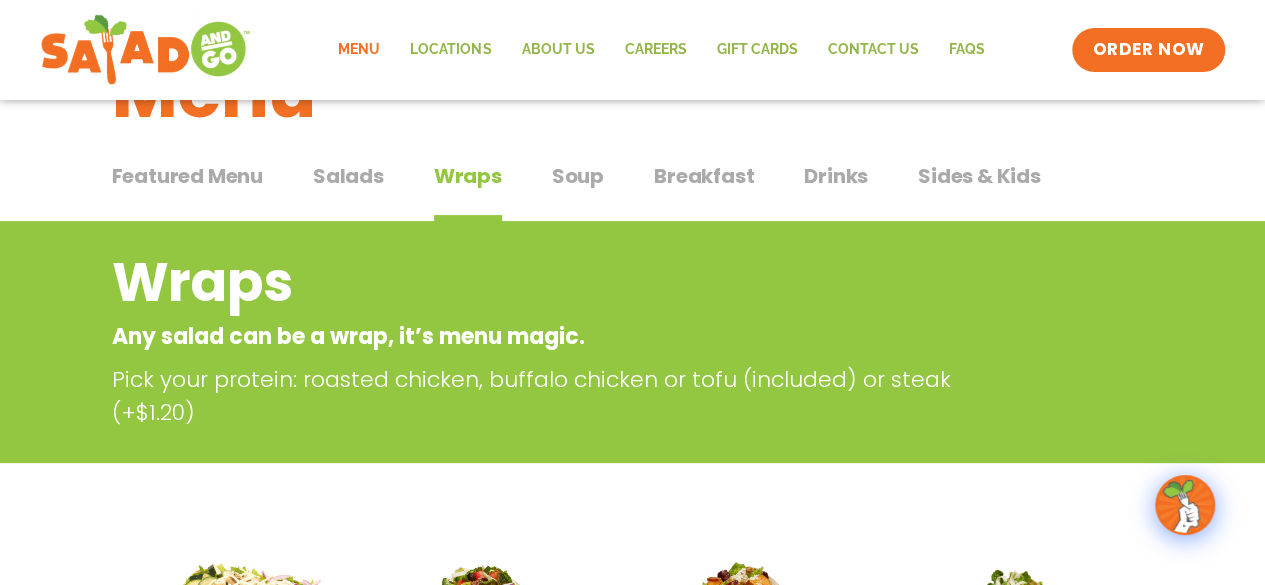 scroll, scrollTop: 0, scrollLeft: 0, axis: both 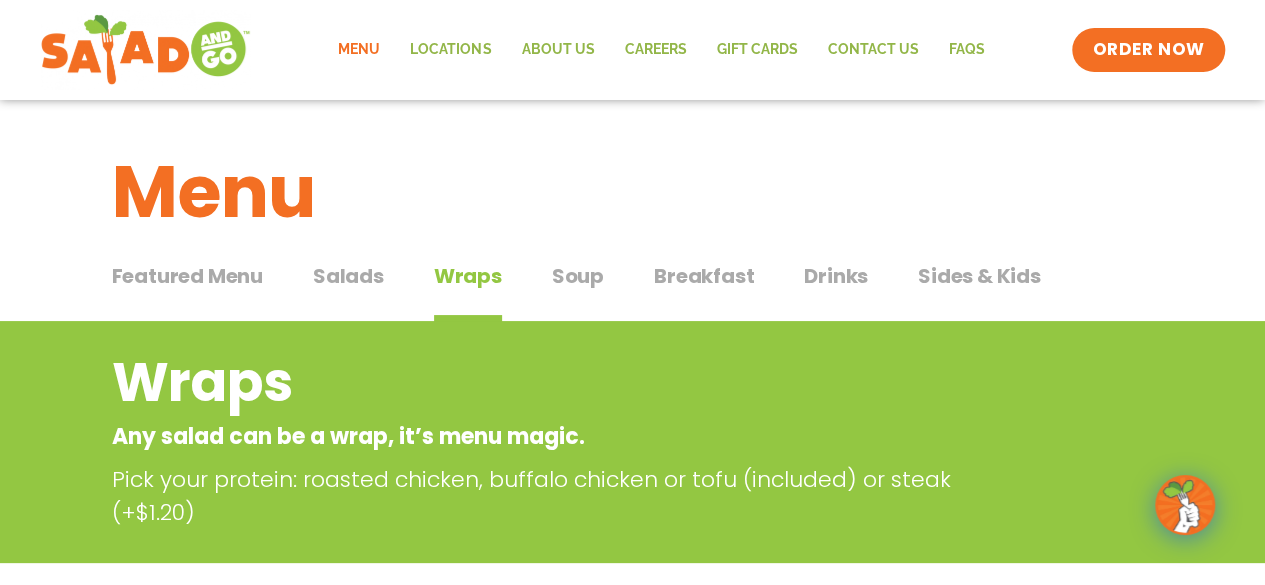 click on "Salads" at bounding box center (348, 276) 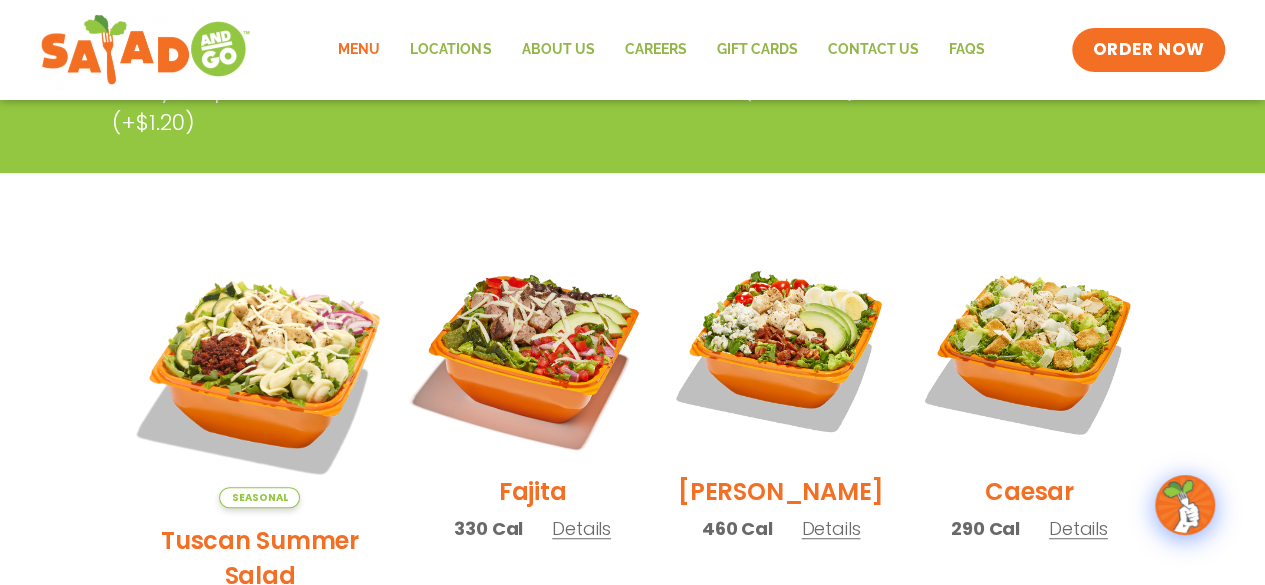 scroll, scrollTop: 523, scrollLeft: 0, axis: vertical 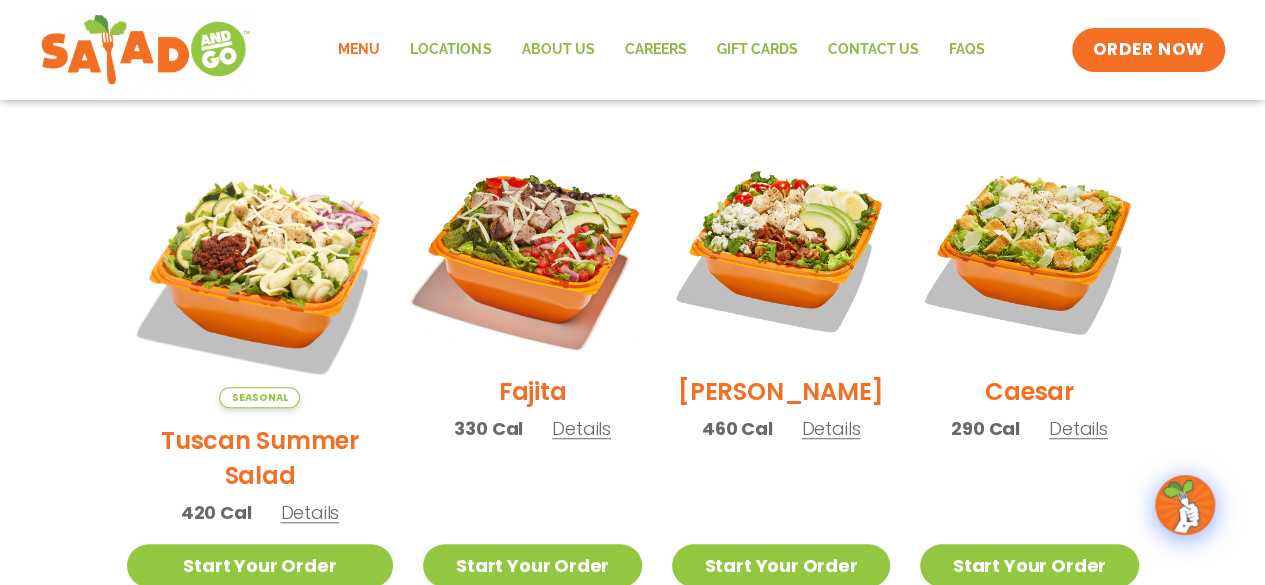 click at bounding box center (532, 250) 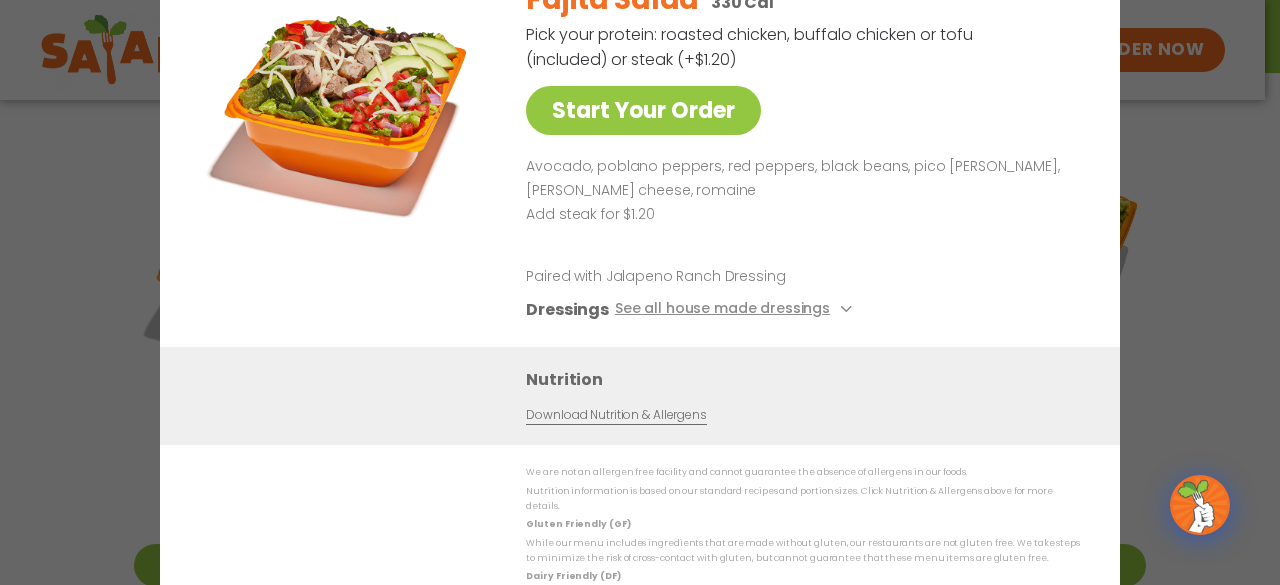 click on "Start Your Order Fajita Salad  330 Cal  Pick your protein: roasted chicken, buffalo chicken or tofu (included) or steak (+$1.20)   Start Your Order Avocado, poblano peppers, red peppers, black beans, pico de gallo, pepper jack cheese, romaine Add steak for $1.20   Paired with Jalapeno Ranch Dressing Dressings   See all house made dressings    Balsamic Vinaigrette GF DF V   BBQ Ranch GF   Caesar GF   Creamy Blue Cheese GF   Creamy Greek GF   Jalapeño Ranch GF   Ranch GF   Thai Peanut GF DF Nutrition   Download Nutrition & Allergens We are not an allergen free facility and cannot guarantee the absence of allergens in our foods. Nutrition information is based on our standard recipes and portion sizes. Click Nutrition & Allergens above for more details. Gluten Friendly (GF) While our menu includes ingredients that are made without gluten, our restaurants are not gluten free. We take steps to minimize the risk of cross-contact with gluten, but cannot guarantee that these menu items are gluten free." at bounding box center (640, 292) 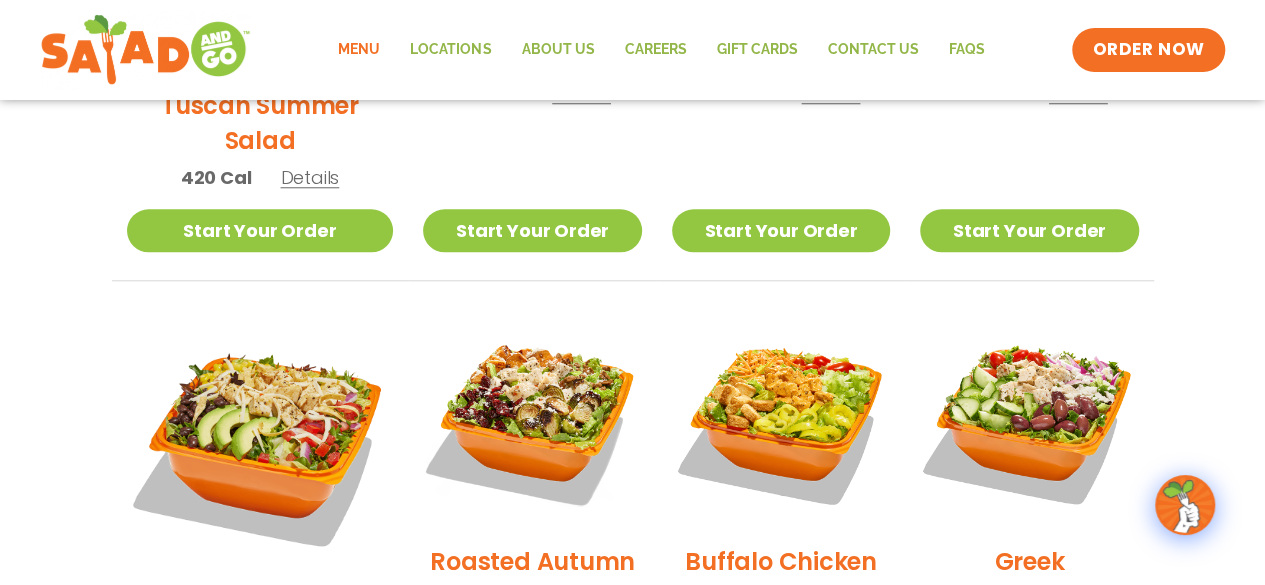 scroll, scrollTop: 923, scrollLeft: 0, axis: vertical 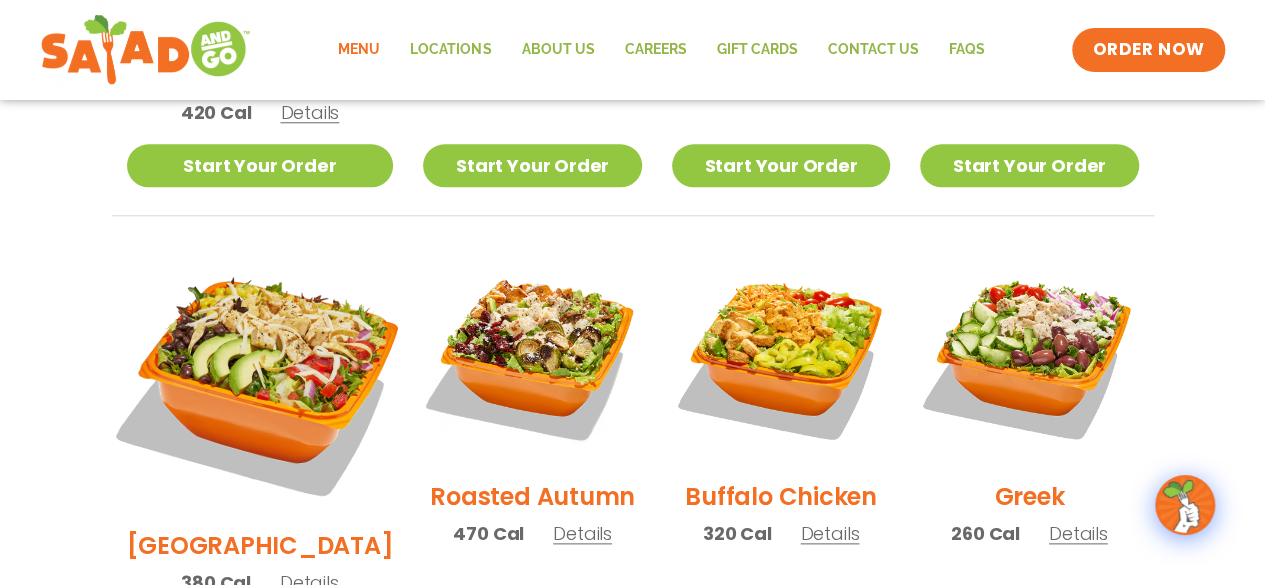 click at bounding box center [259, 379] 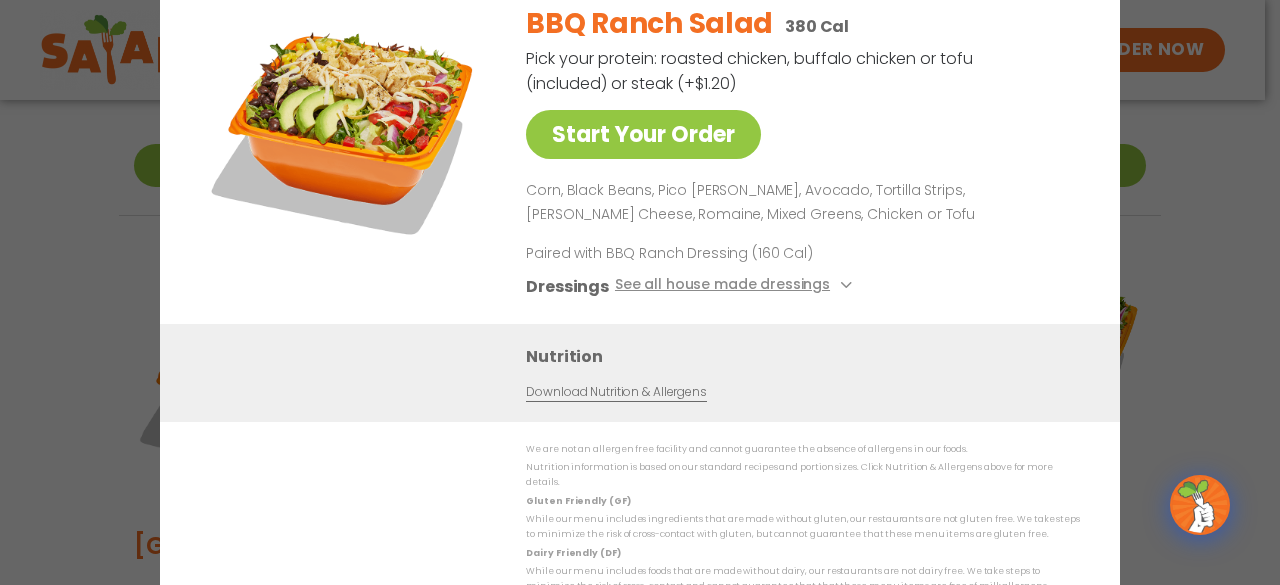 click on "Start Your Order BBQ Ranch Salad  380 Cal  Pick your protein: roasted chicken, buffalo chicken or tofu (included) or steak (+$1.20)   Start Your Order Corn, Black Beans, Pico de Gallo, Avocado, Tortilla Strips, Pepper Jack Cheese, Romaine, Mixed Greens, Chicken or Tofu Paired with BBQ Ranch Dressing (160 Cal) Dressings   See all house made dressings    BBQ Ranch GF   Balsamic Vinaigrette GF DF V   Caesar GF   Creamy Blue Cheese GF   Creamy Greek GF   Jalapeño Ranch GF   Ranch GF   Thai Peanut GF DF Nutrition   Download Nutrition & Allergens We are not an allergen free facility and cannot guarantee the absence of allergens in our foods. Nutrition information is based on our standard recipes and portion sizes. Click Nutrition & Allergens above for more details. Gluten Friendly (GF) Dairy Friendly (DF)" at bounding box center (640, 292) 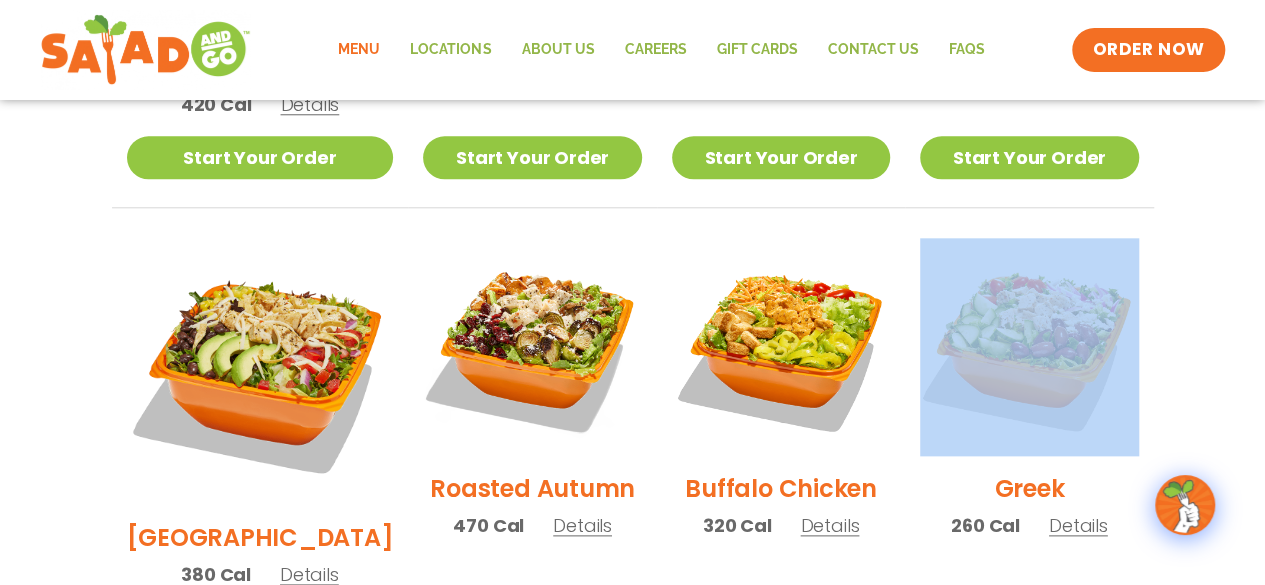 scroll, scrollTop: 923, scrollLeft: 0, axis: vertical 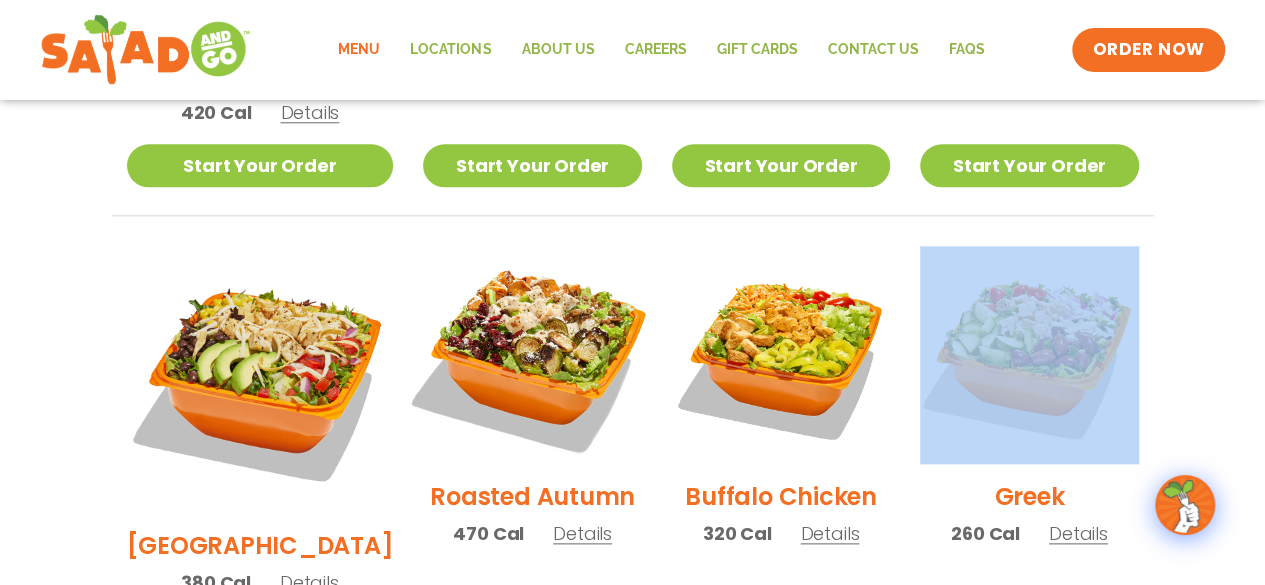 click at bounding box center (532, 355) 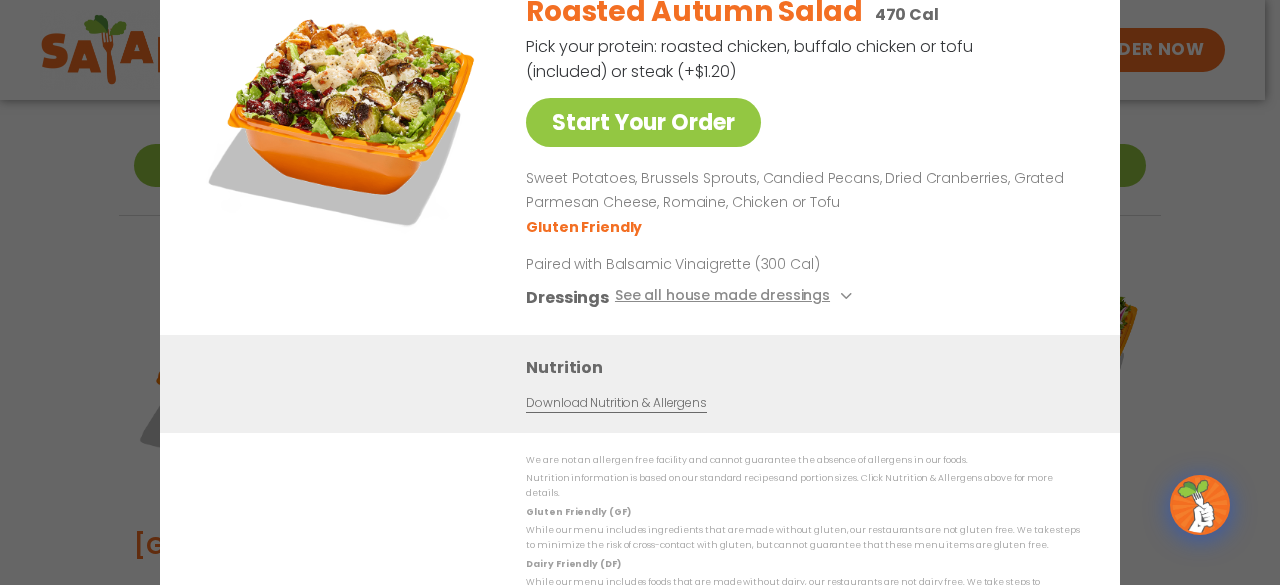 click on "Start Your Order Roasted Autumn Salad  470 Cal  Pick your protein: roasted chicken, buffalo chicken or tofu (included) or steak (+$1.20)   Start Your Order Sweet Potatoes, Brussels Sprouts, Candied Pecans, Dried Cranberries, Grated Parmesan Cheese, Romaine, Chicken or Tofu Gluten Friendly Paired with Balsamic Vinaigrette (300 Cal) Dressings   See all house made dressings    Caesar GF   Balsamic Vinaigrette GF DF V   BBQ Ranch GF   Creamy Blue Cheese GF   Creamy Greek GF   Jalapeño Ranch GF   Ranch GF   Thai Peanut GF DF Nutrition   Download Nutrition & Allergens We are not an allergen free facility and cannot guarantee the absence of allergens in our foods. Nutrition information is based on our standard recipes and portion sizes. Click Nutrition & Allergens above for more details. Gluten Friendly (GF) Dairy Friendly (DF)" at bounding box center [640, 292] 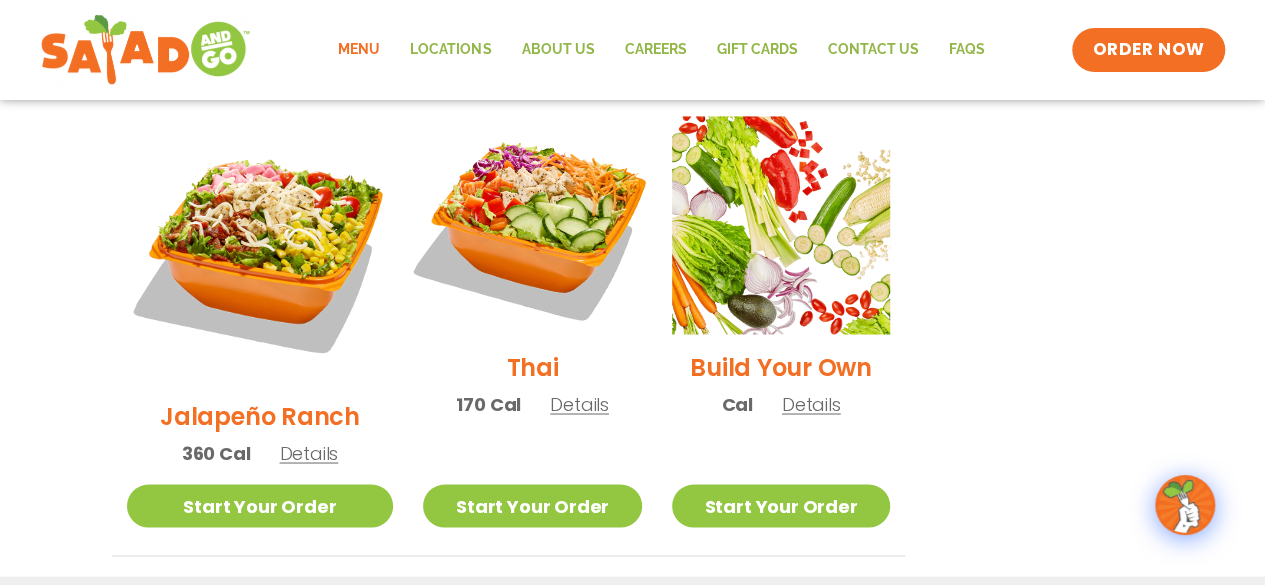 scroll, scrollTop: 1423, scrollLeft: 0, axis: vertical 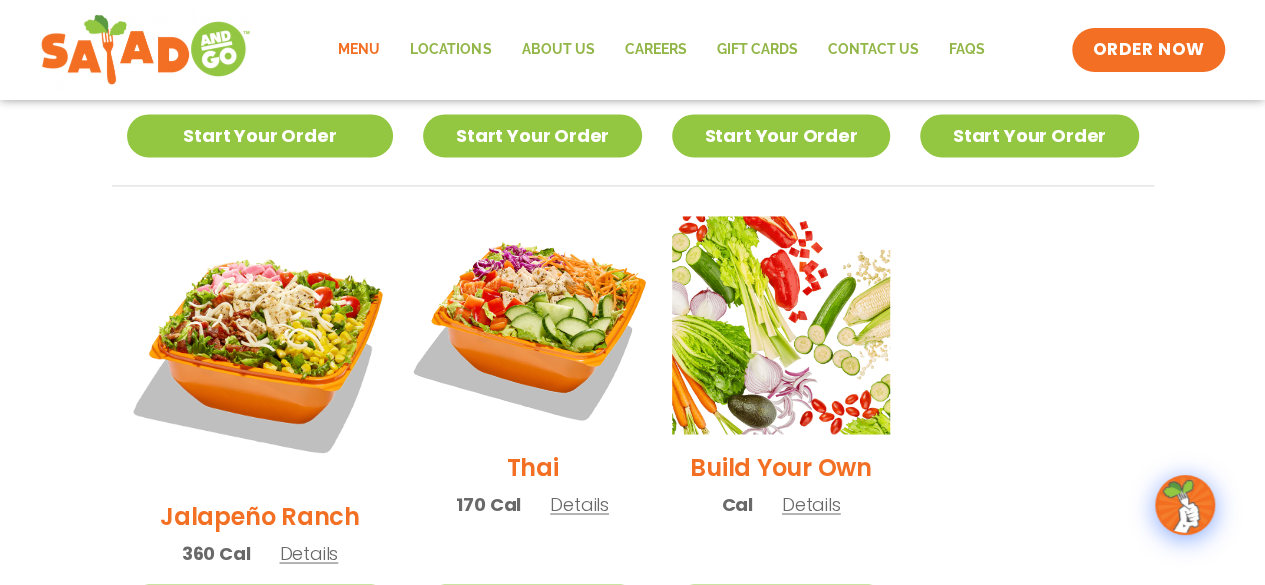 click at bounding box center [532, 325] 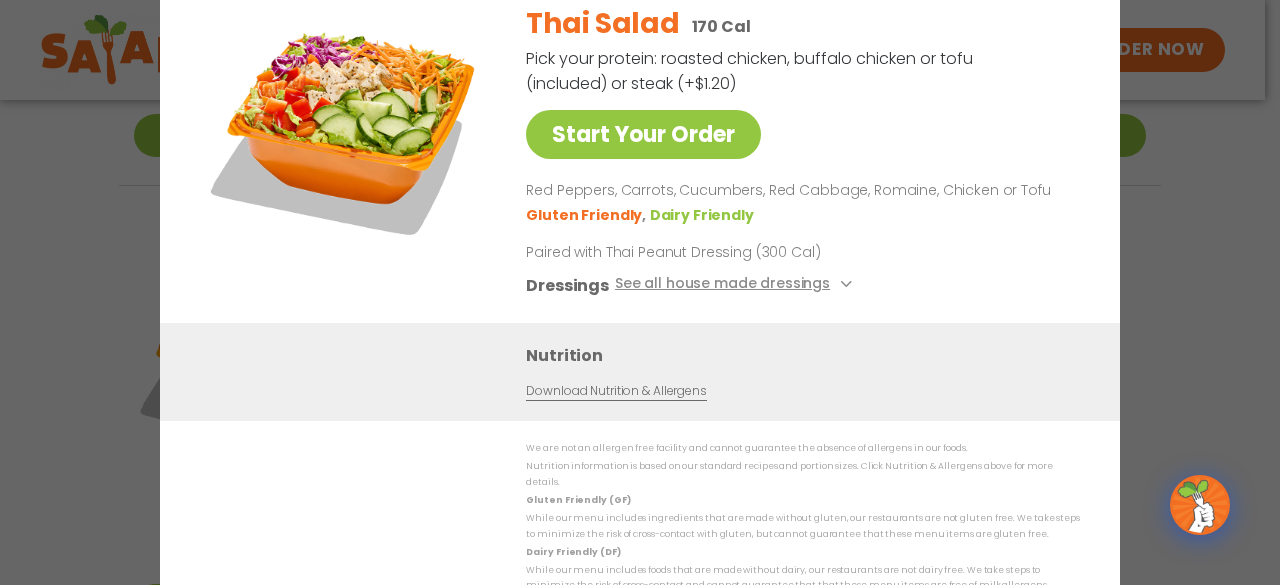 click on "Start Your Order Thai Salad  170 Cal  Pick your protein: roasted chicken, buffalo chicken or tofu (included) or steak (+$1.20)   Start Your Order Red Peppers, Carrots, Cucumbers, Red Cabbage, Romaine, Chicken or Tofu Gluten Friendly Dairy Friendly Paired with Thai Peanut Dressing (300 Cal) Dressings   See all house made dressings    Thai Peanut GF DF   Balsamic Vinaigrette GF DF V   BBQ Ranch GF   Caesar GF   Creamy Blue Cheese GF   Creamy Greek GF   Jalapeño Ranch GF   Ranch GF Nutrition   Download Nutrition & Allergens We are not an allergen free facility and cannot guarantee the absence of allergens in our foods. Nutrition information is based on our standard recipes and portion sizes. Click Nutrition & Allergens above for more details. Gluten Friendly (GF) While our menu includes ingredients that are made without gluten, our restaurants are not gluten free. We take steps to minimize the risk of cross-contact with gluten, but cannot guarantee that these menu items are gluten free." at bounding box center (640, 292) 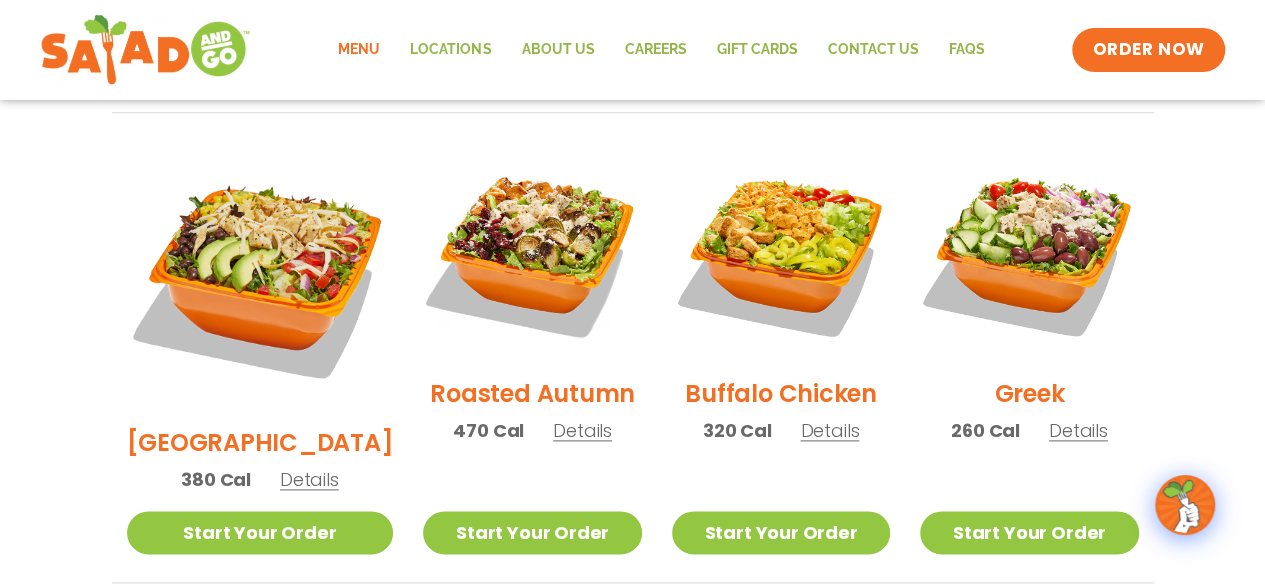 scroll, scrollTop: 982, scrollLeft: 0, axis: vertical 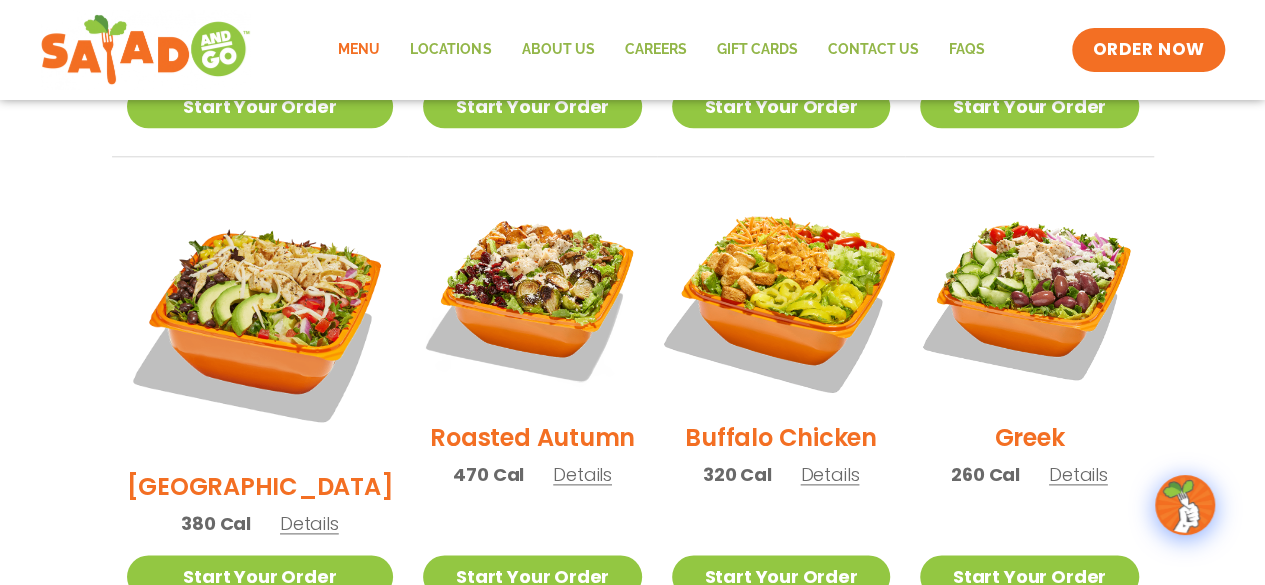 click at bounding box center (781, 296) 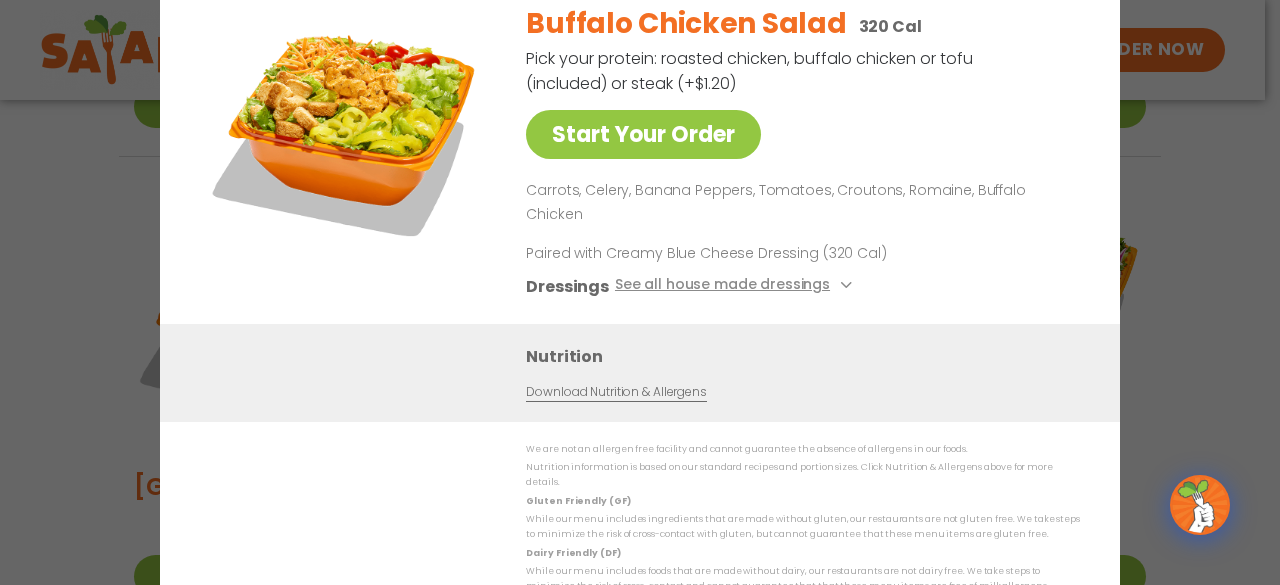 click on "Start Your Order Buffalo Chicken Salad  320 Cal  Pick your protein: roasted chicken, buffalo chicken or tofu (included) or steak (+$1.20)   Start Your Order Carrots, Celery, Banana Peppers, Tomatoes, Croutons, Romaine, Buffalo Chicken Paired with Creamy Blue Cheese Dressing (320 Cal) Dressings   See all house made dressings    Creamy Blue Cheese GF   Balsamic Vinaigrette GF DF V   BBQ Ranch GF   Caesar GF   Creamy Greek GF   Jalapeño Ranch GF   Ranch GF   Thai Peanut GF DF Nutrition   Download Nutrition & Allergens We are not an allergen free facility and cannot guarantee the absence of allergens in our foods. Nutrition information is based on our standard recipes and portion sizes. Click Nutrition & Allergens above for more details. Gluten Friendly (GF) While our menu includes ingredients that are made without gluten, our restaurants are not gluten free. We take steps to minimize the risk of cross-contact with gluten, but cannot guarantee that these menu items are gluten free. Dairy Friendly (DF)" at bounding box center [640, 292] 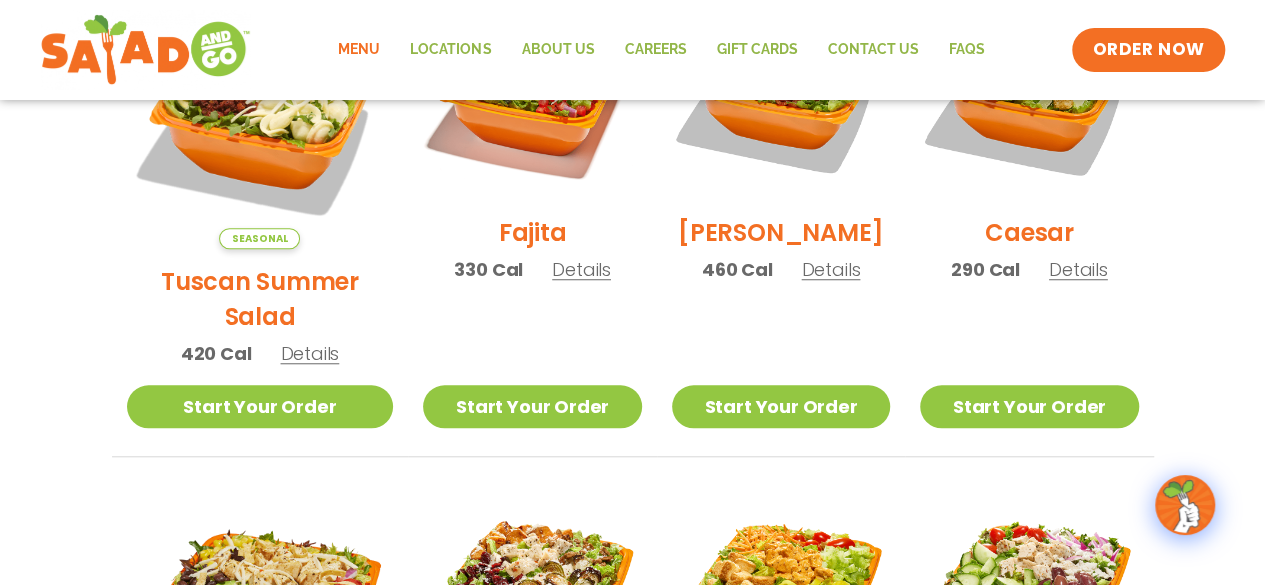 scroll, scrollTop: 582, scrollLeft: 0, axis: vertical 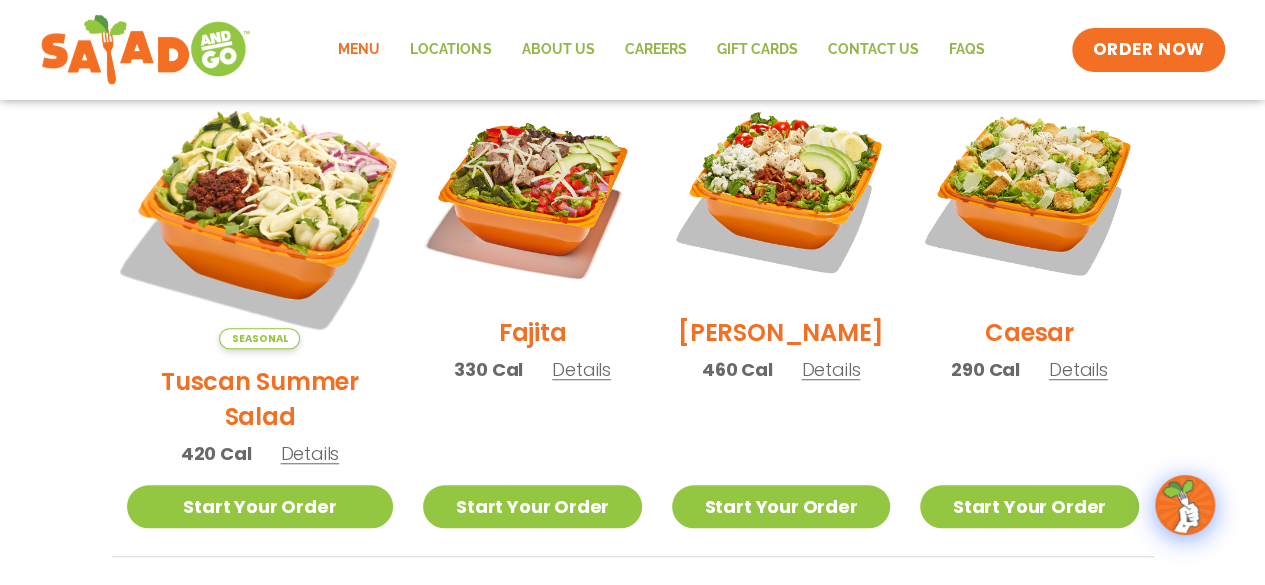 click at bounding box center [259, 215] 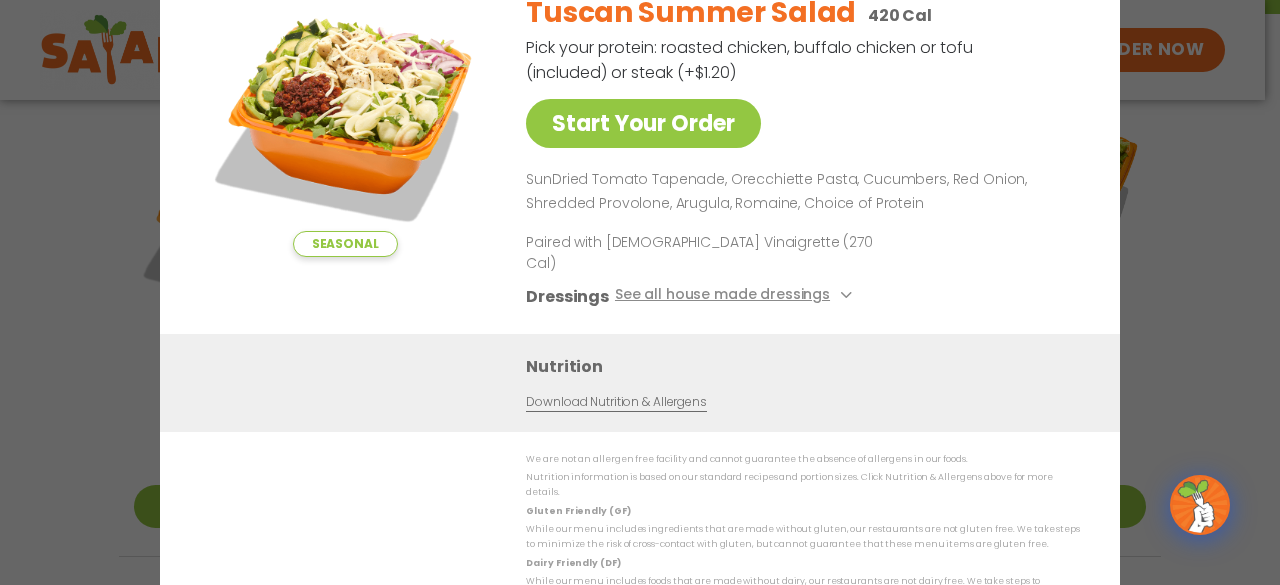 click on "Seasonal   Start Your Order Tuscan Summer Salad  420 Cal  Pick your protein: roasted chicken, buffalo chicken or tofu (included) or steak (+$1.20)   Start Your Order SunDried Tomato Tapenade, Orecchiette Pasta, Cucumbers, Red Onion, Shredded Provolone, Arugula, Romaine, Choice of Protein Paired with Italian Vinaigrette (270 Cal) Dressings   See all house made dressings    Italian Vinaigrette   Balsamic Vinaigrette GF DF V   BBQ Ranch GF   Caesar GF   Creamy Blue Cheese GF   Creamy Greek GF   Jalapeño Ranch GF   Ranch GF   Thai Peanut GF DF Nutrition   Download Nutrition & Allergens We are not an allergen free facility and cannot guarantee the absence of allergens in our foods. Nutrition information is based on our standard recipes and portion sizes. Click Nutrition & Allergens above for more details. Gluten Friendly (GF) Dairy Friendly (DF)" at bounding box center [640, 292] 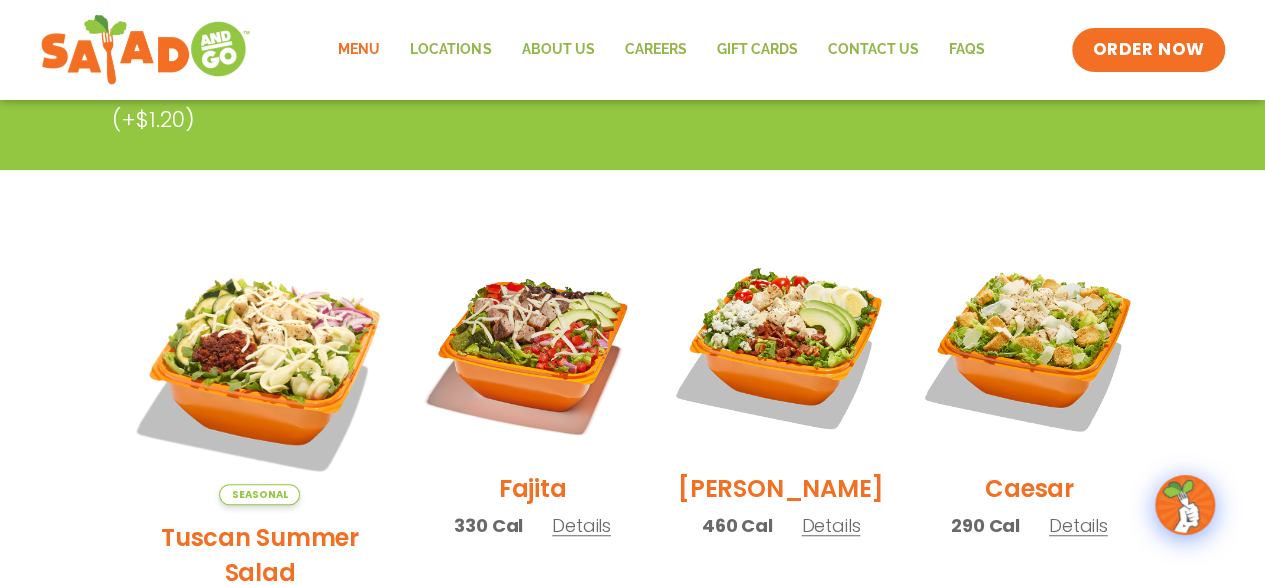scroll, scrollTop: 223, scrollLeft: 0, axis: vertical 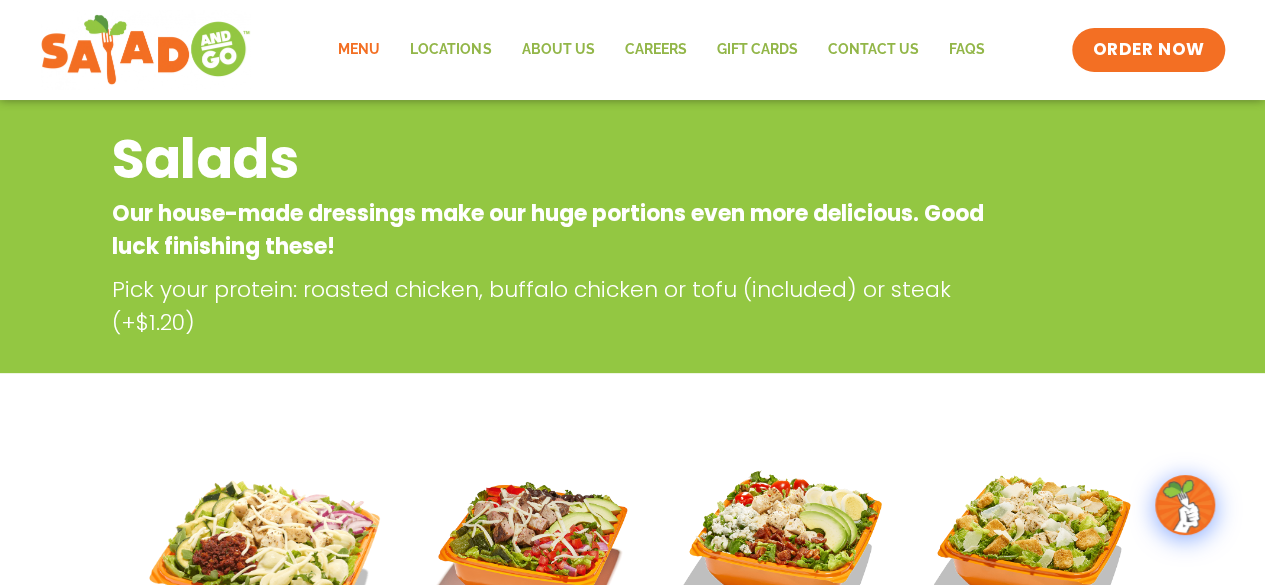 click on "Menu" 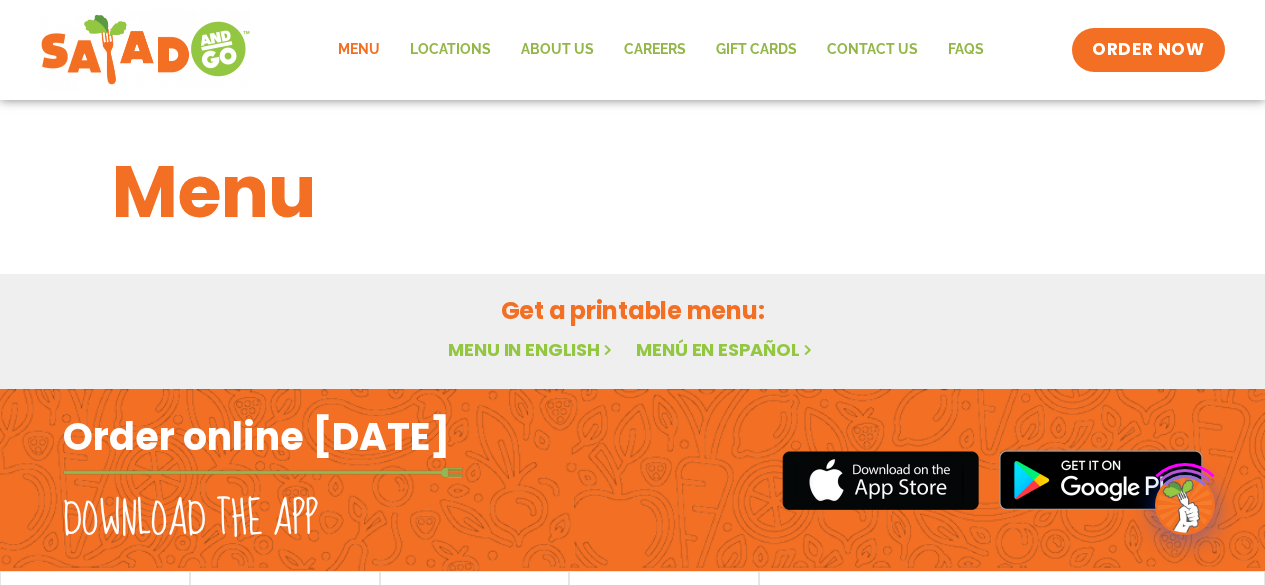 scroll, scrollTop: 0, scrollLeft: 0, axis: both 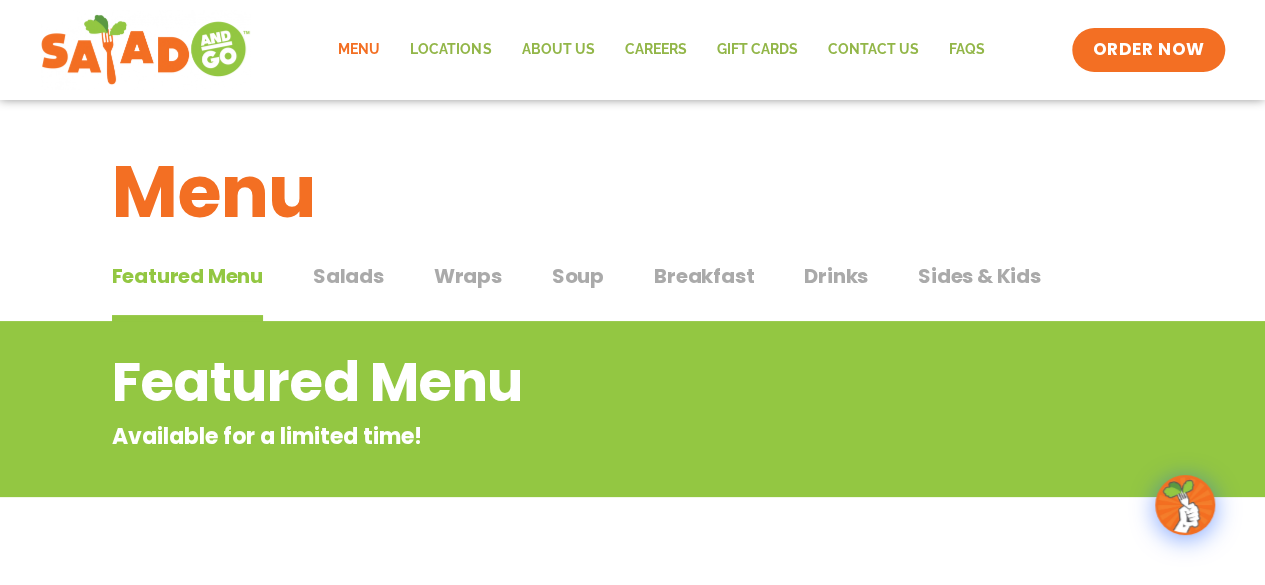 click on "Sides & Kids" at bounding box center (979, 276) 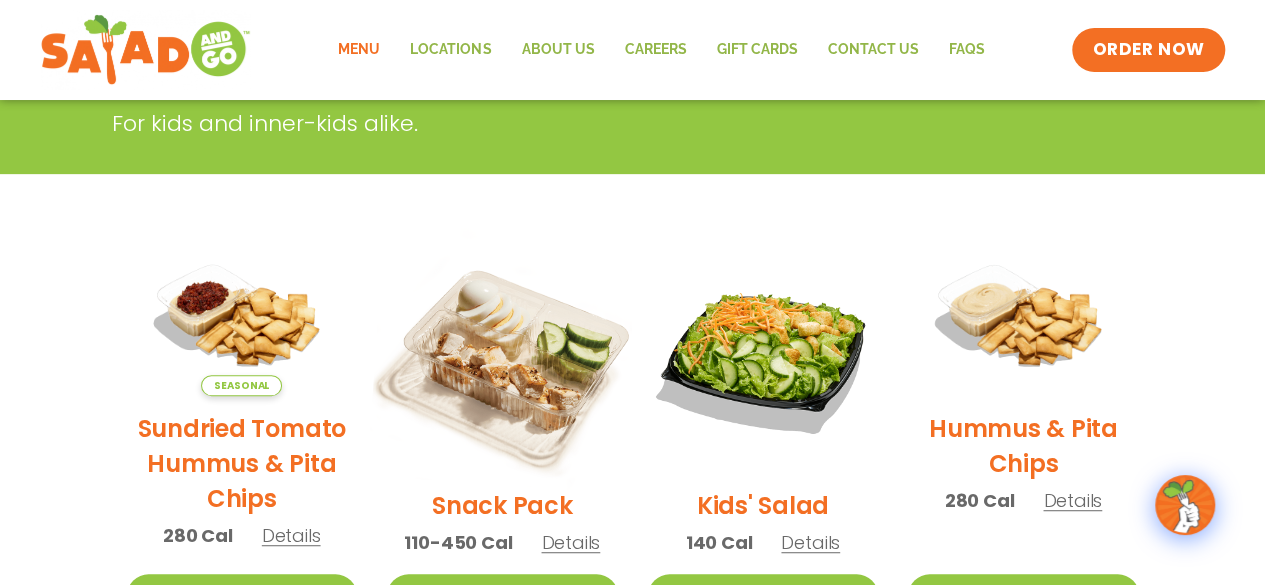 scroll, scrollTop: 0, scrollLeft: 0, axis: both 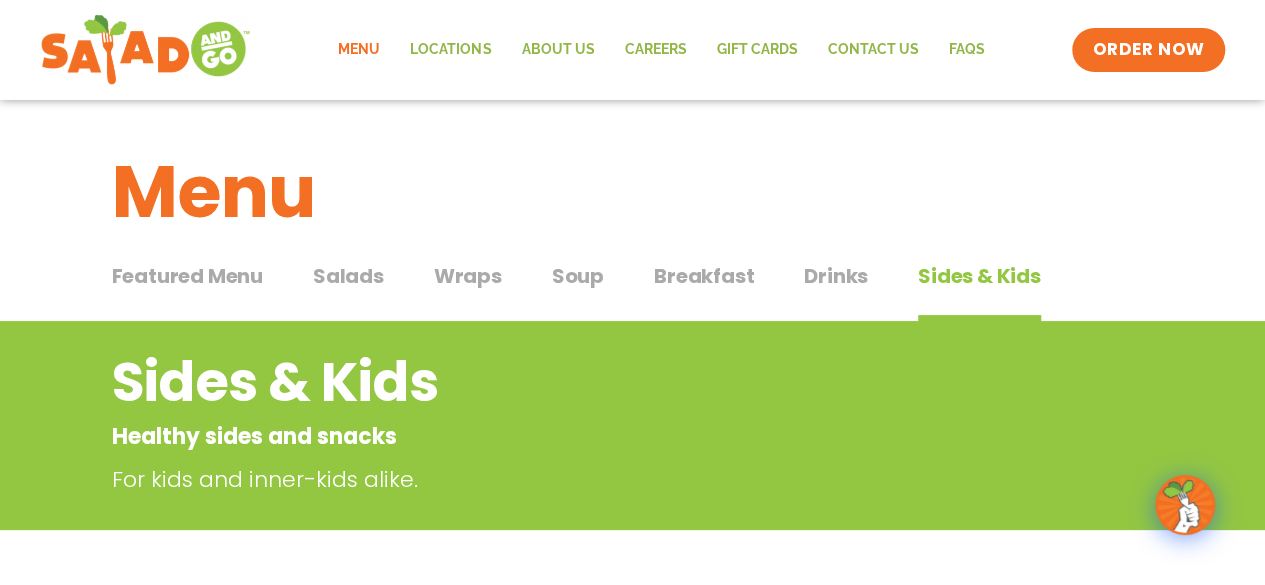 click on "Menu" 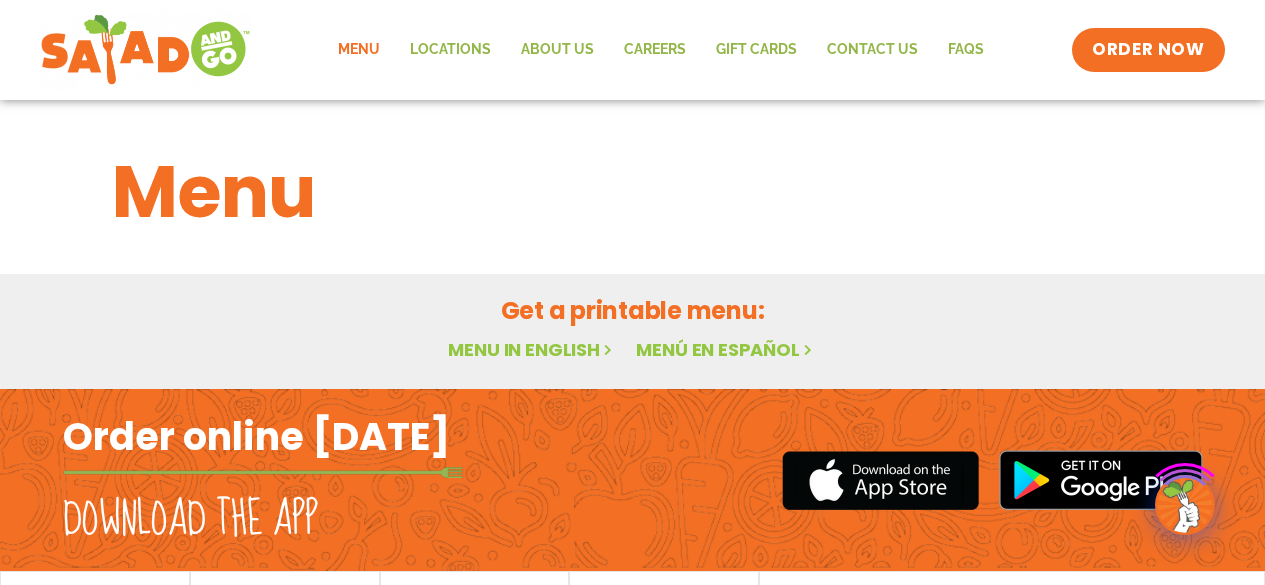 scroll, scrollTop: 0, scrollLeft: 0, axis: both 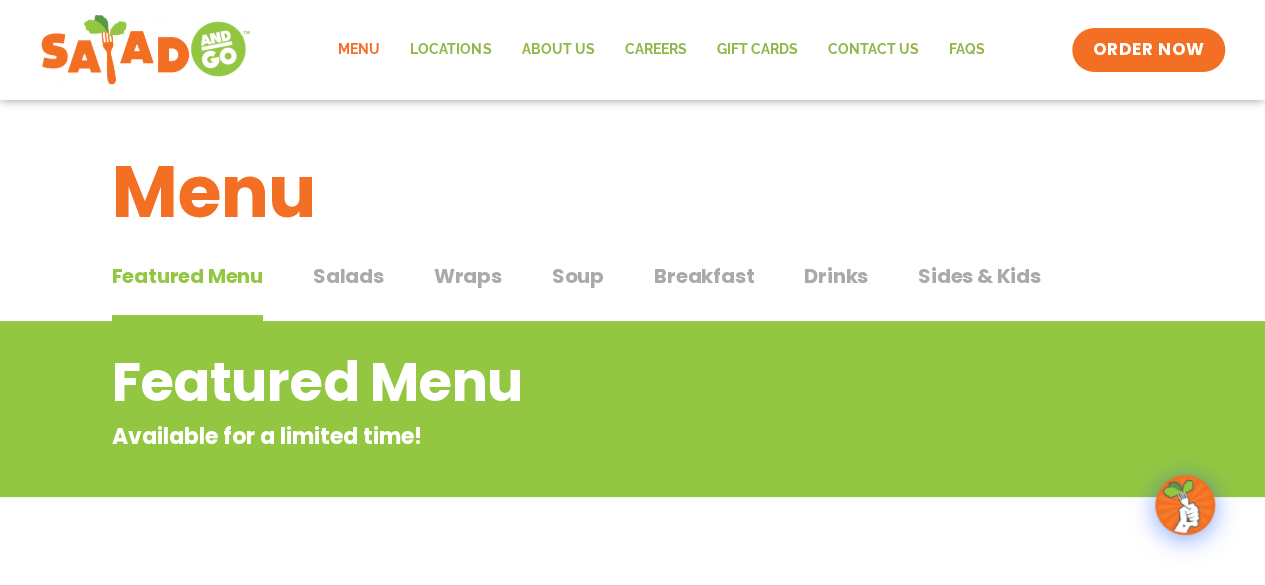 click on "Featured Menu" at bounding box center [187, 276] 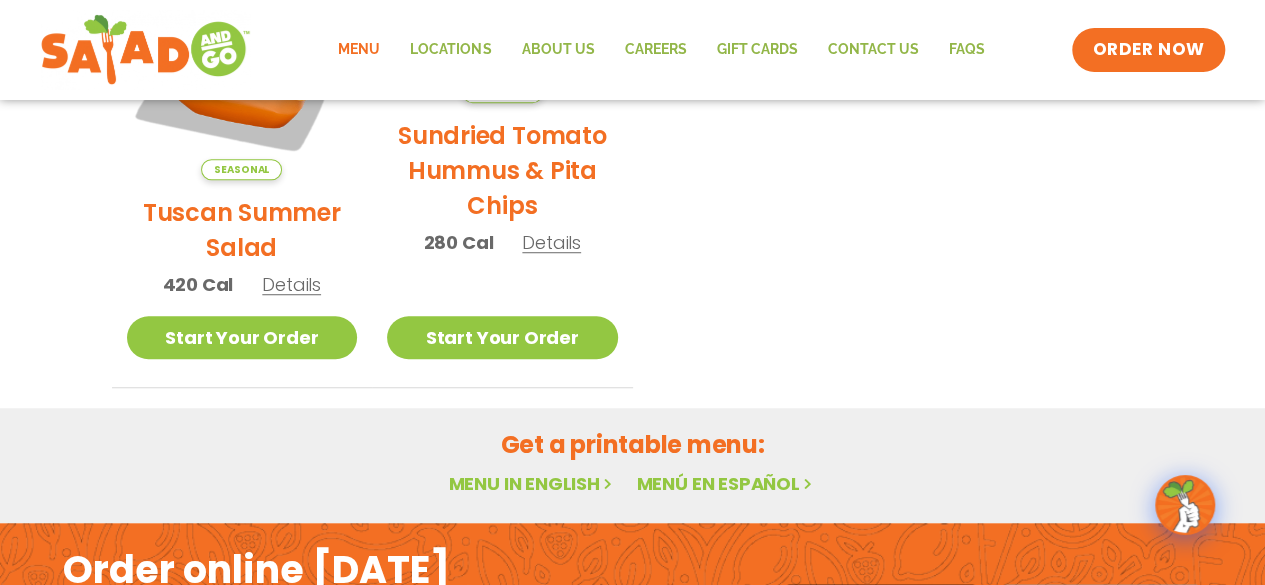 scroll, scrollTop: 558, scrollLeft: 0, axis: vertical 